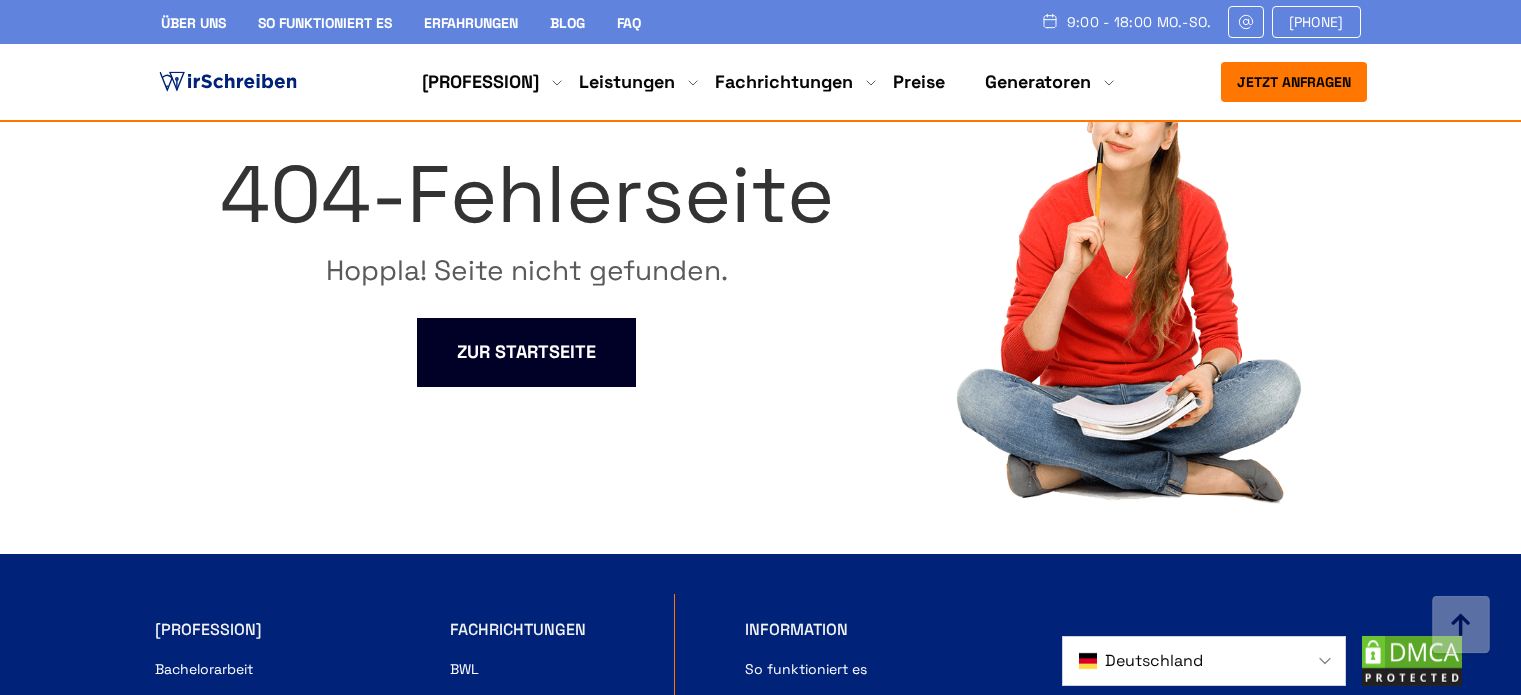 scroll, scrollTop: 998, scrollLeft: 0, axis: vertical 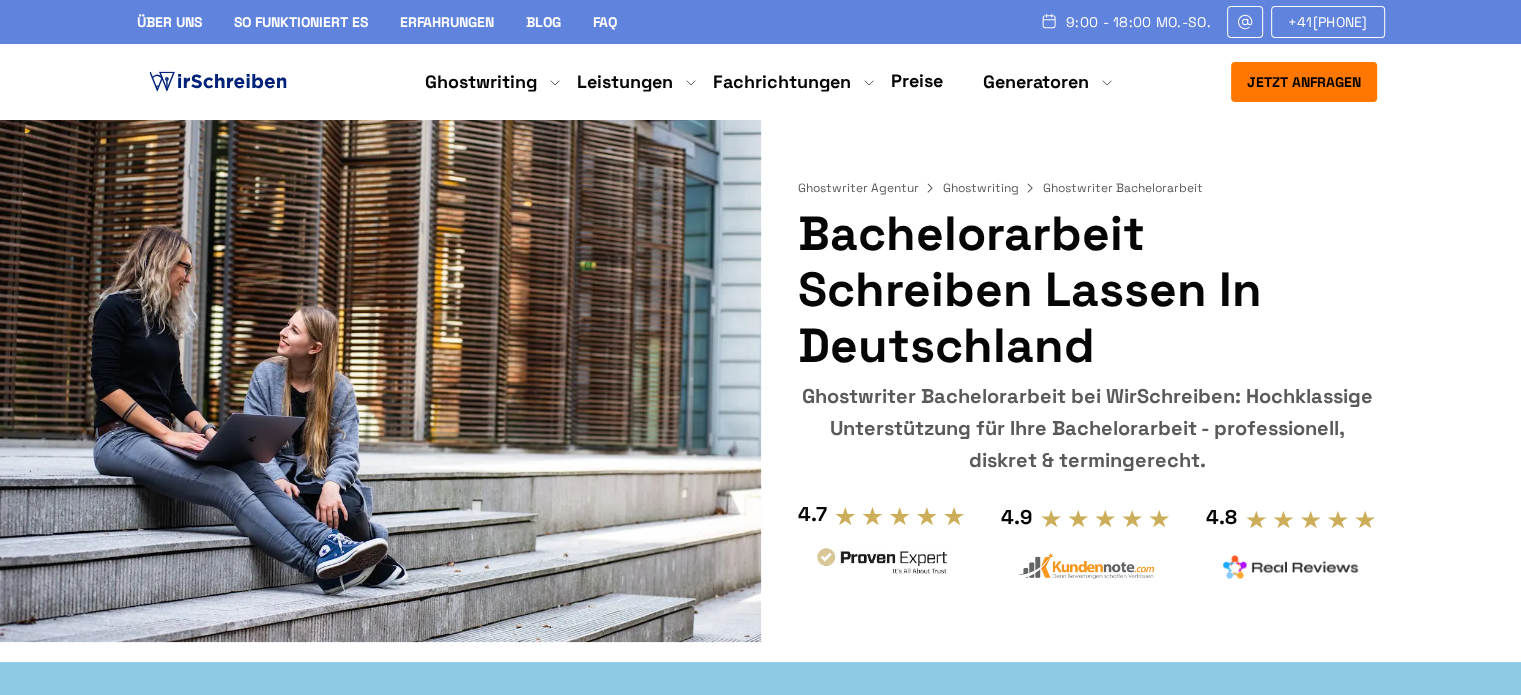 click on "Bachelorarbeit Schreiben Lassen in Deutschland" at bounding box center [1086, 290] 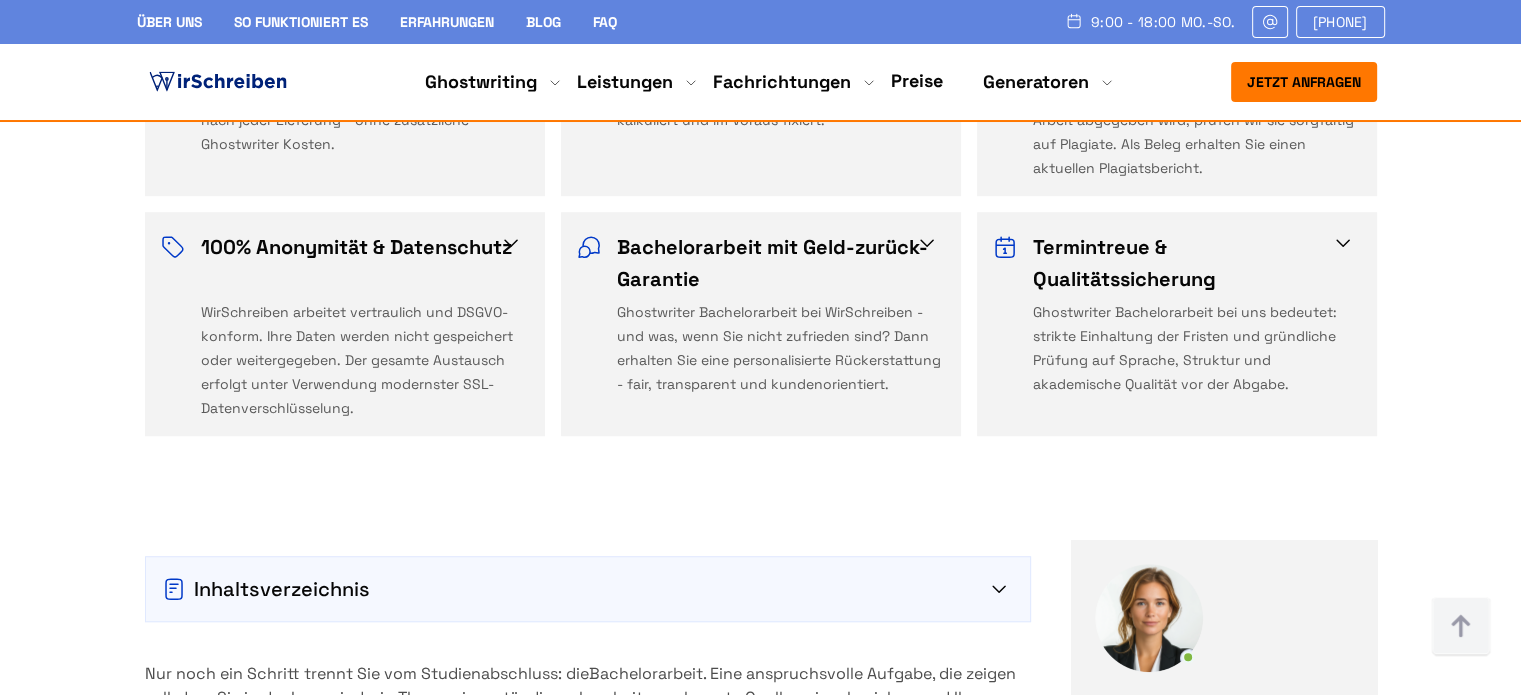 scroll, scrollTop: 1700, scrollLeft: 0, axis: vertical 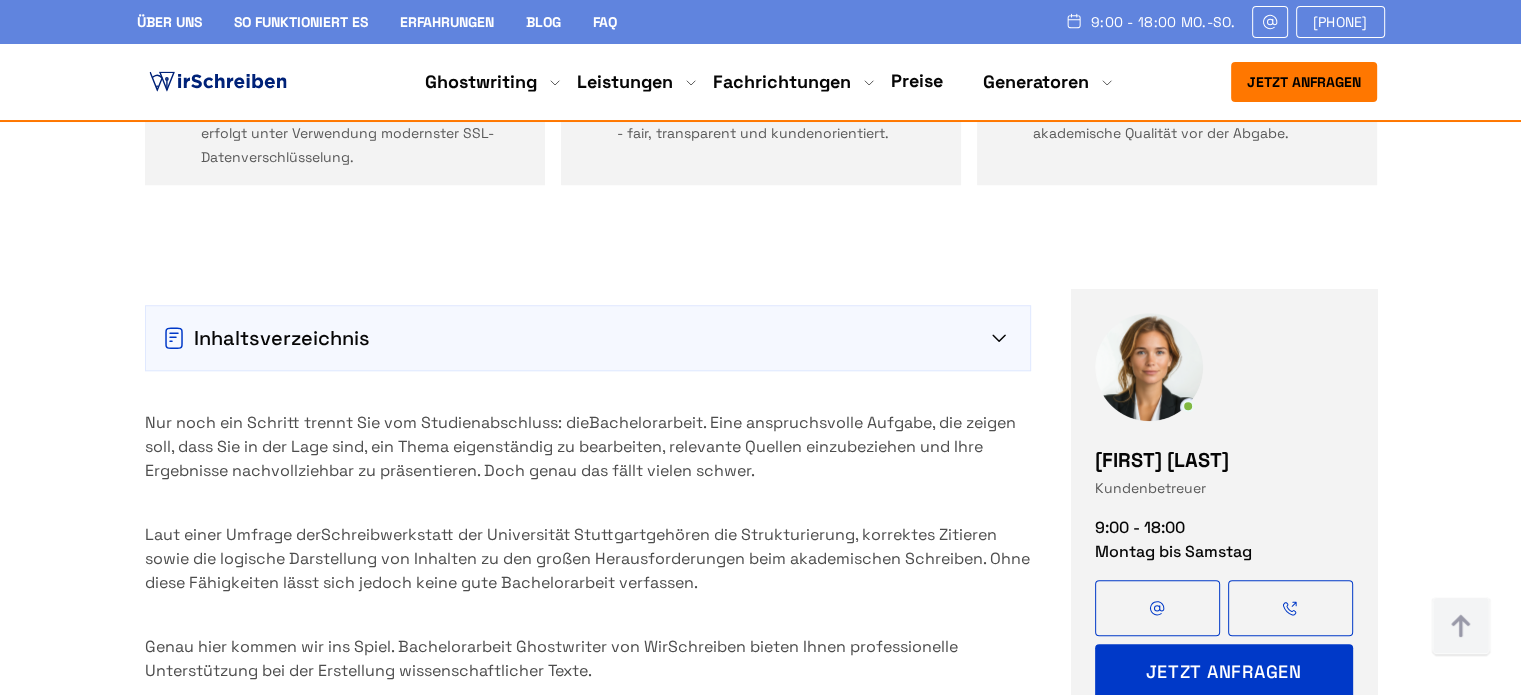 drag, startPoint x: 1519, startPoint y: 366, endPoint x: 1479, endPoint y: 358, distance: 40.792156 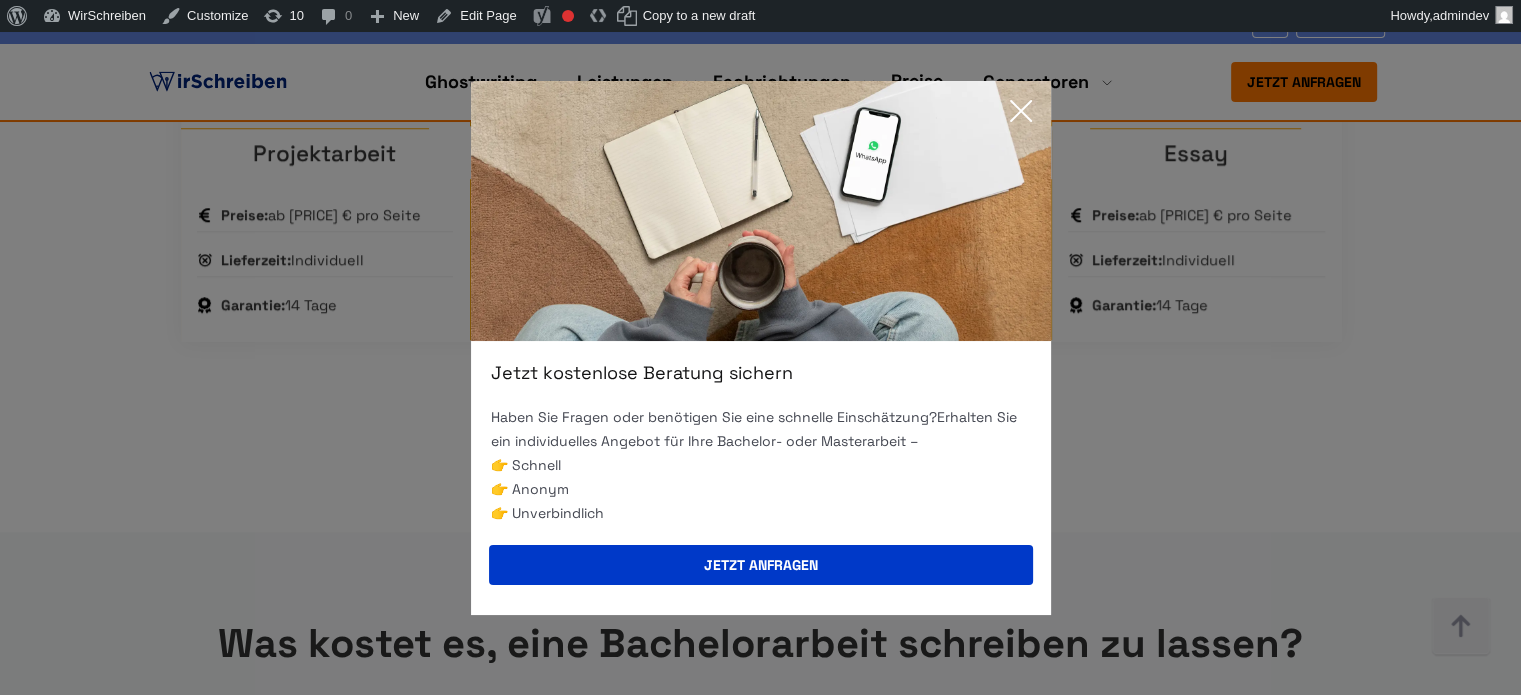 scroll, scrollTop: 1844, scrollLeft: 0, axis: vertical 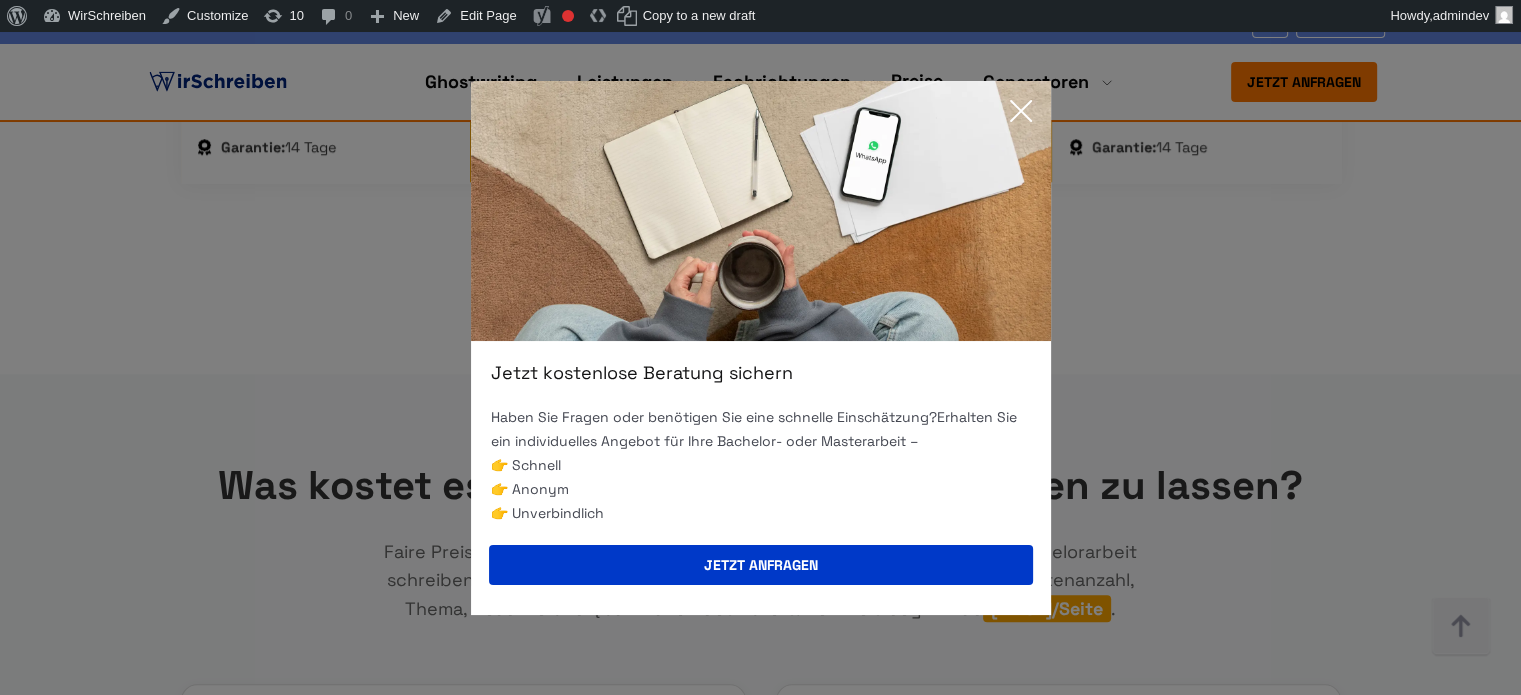 click 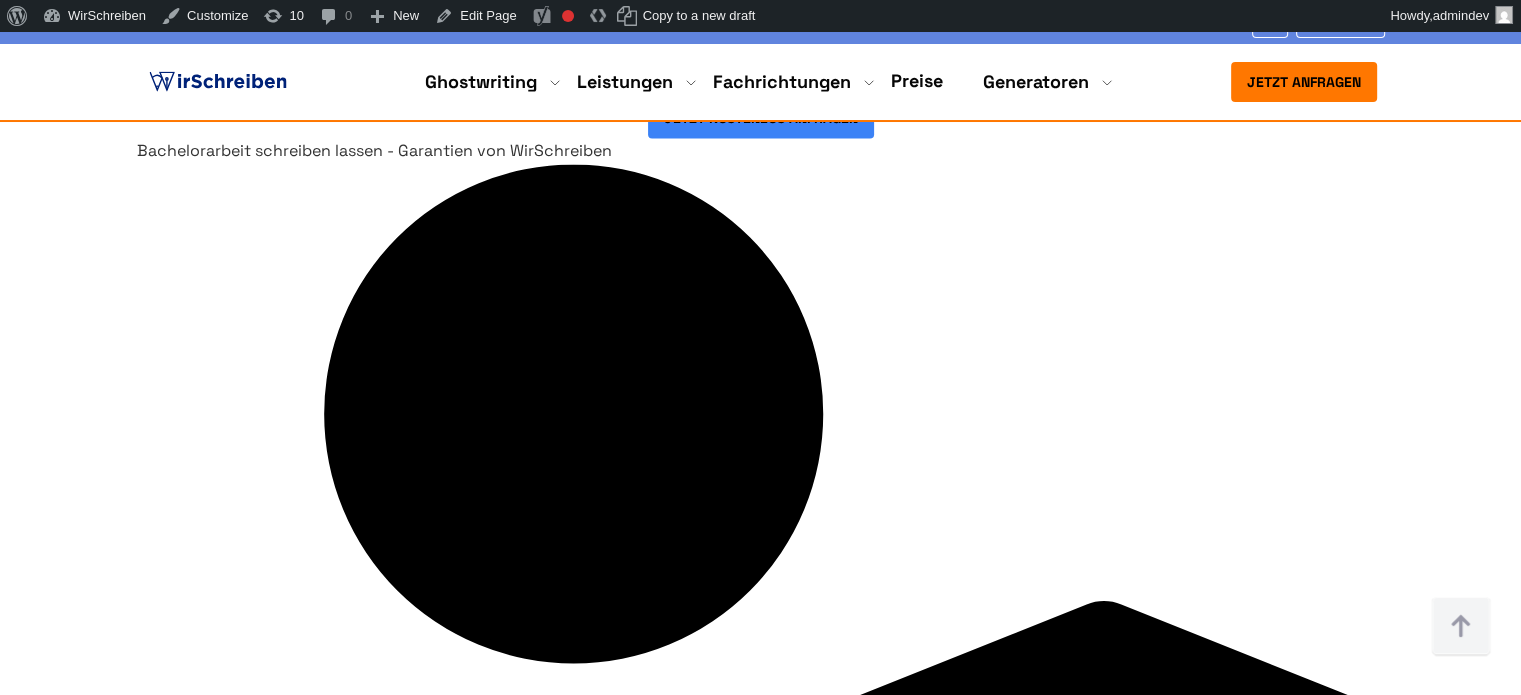 scroll, scrollTop: 3444, scrollLeft: 0, axis: vertical 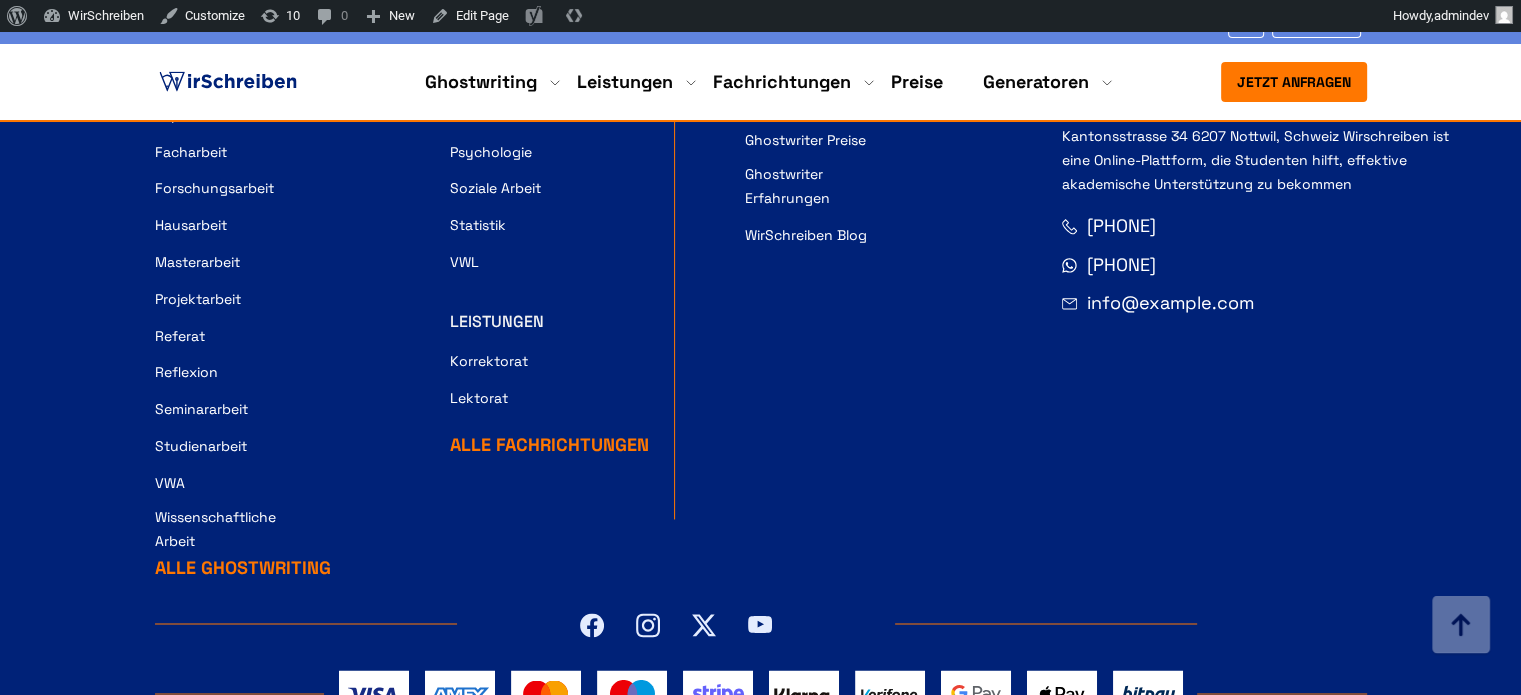 click on "Preise" at bounding box center (917, 81) 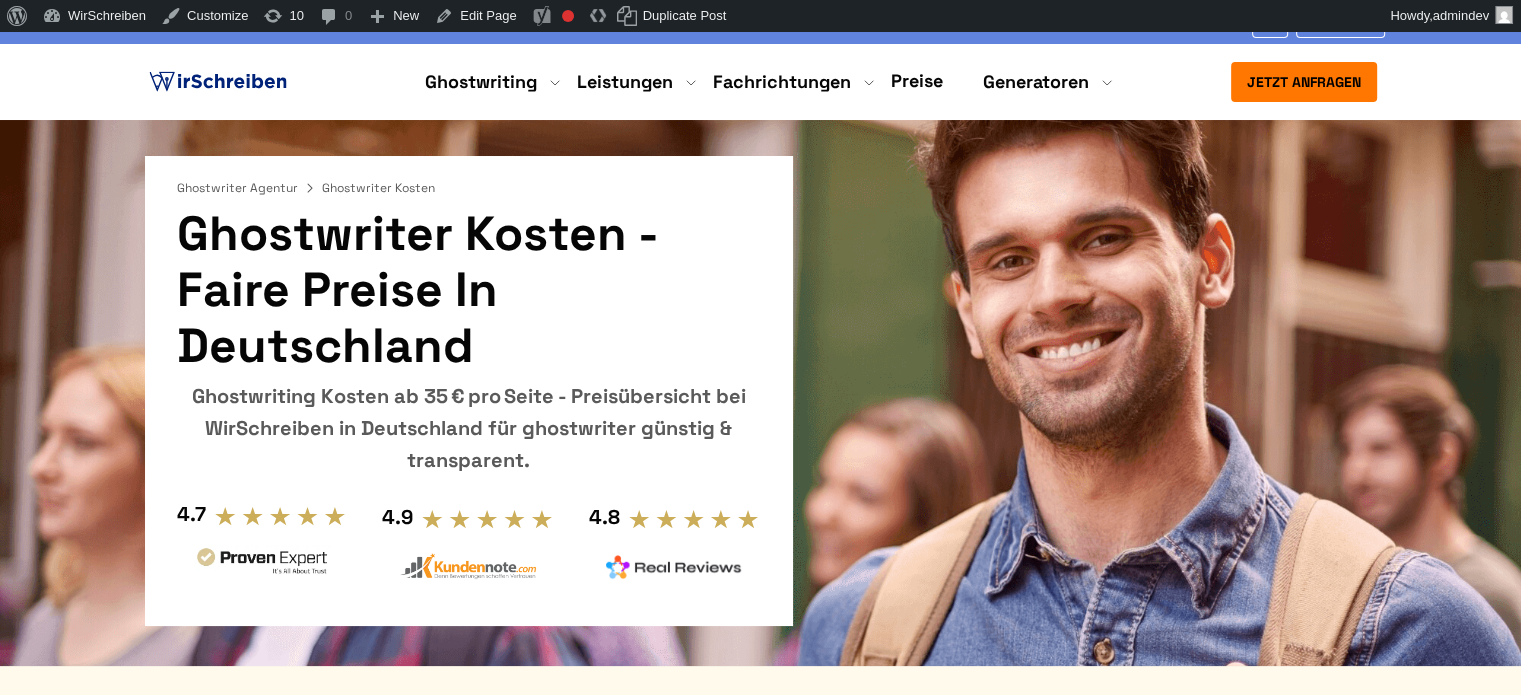 scroll, scrollTop: 100, scrollLeft: 0, axis: vertical 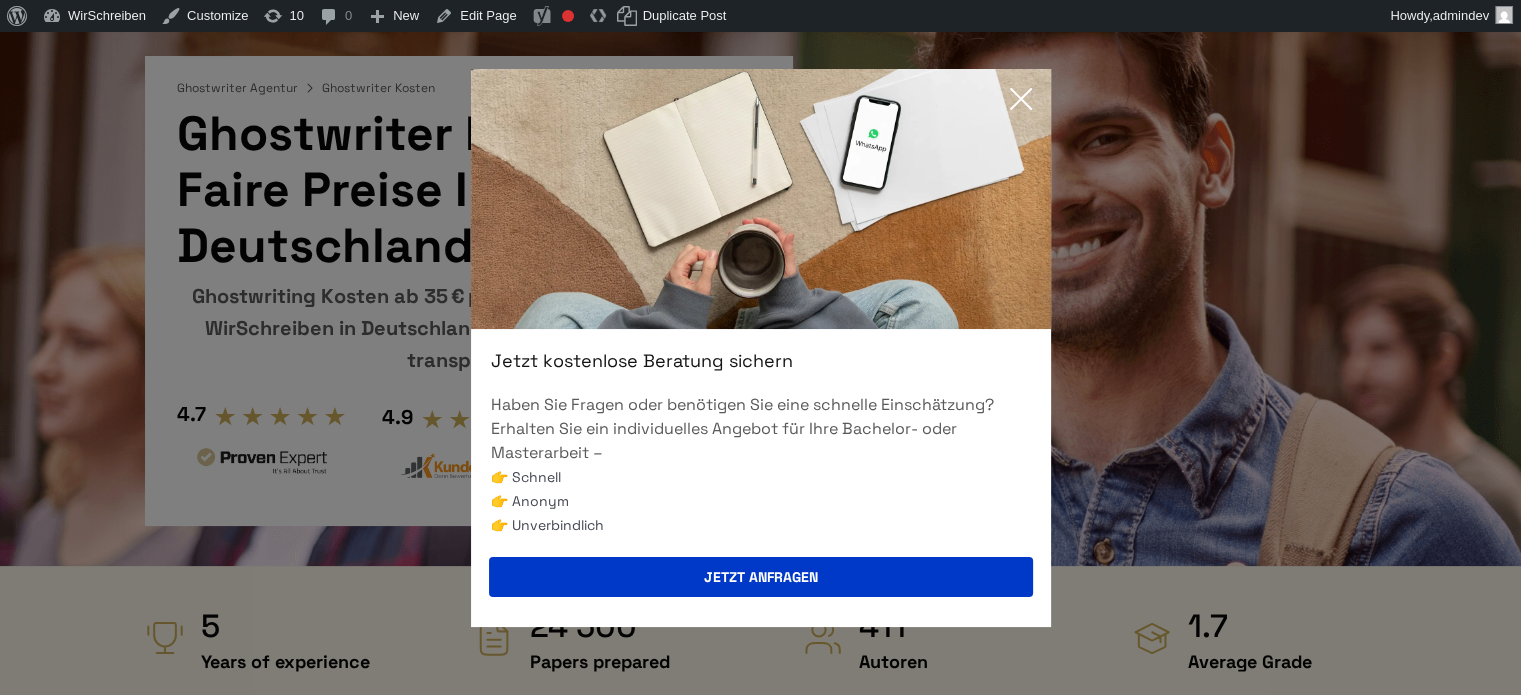click 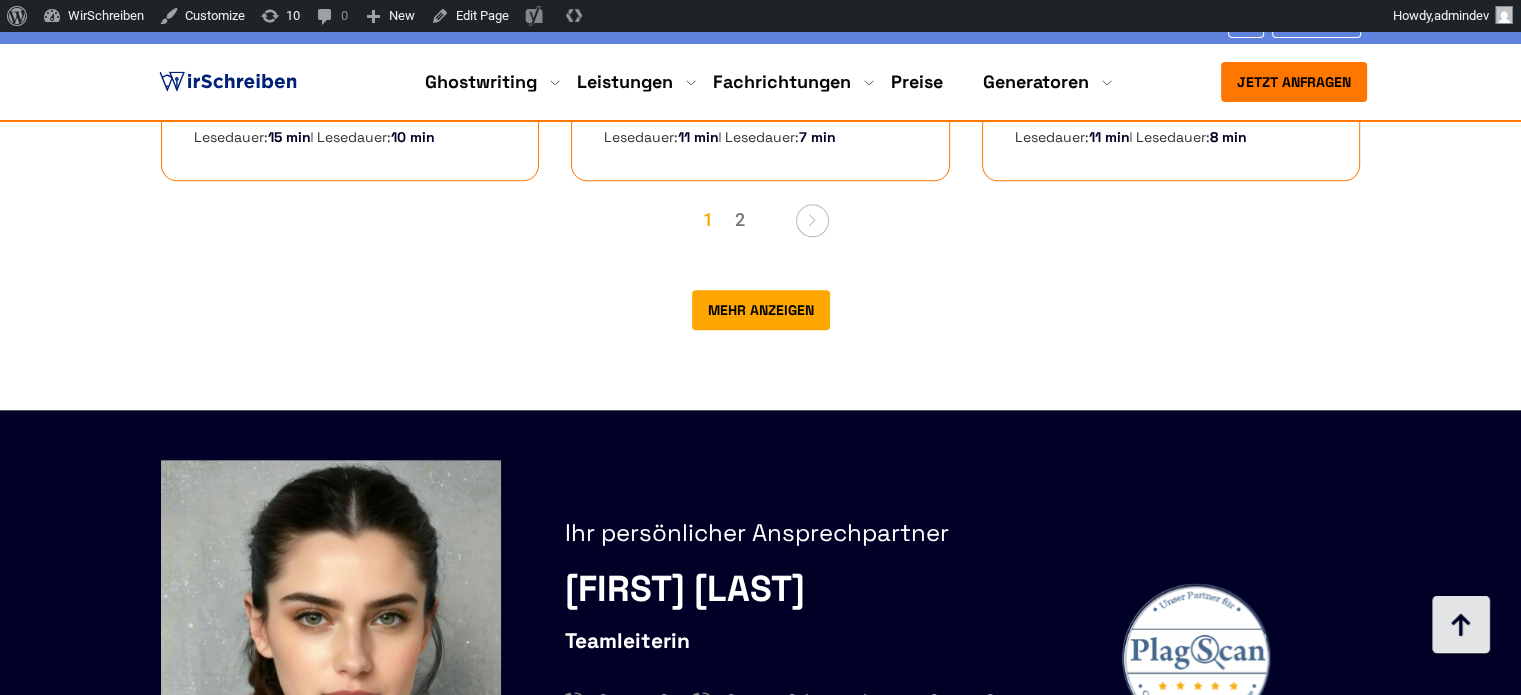 click at bounding box center [1461, 626] 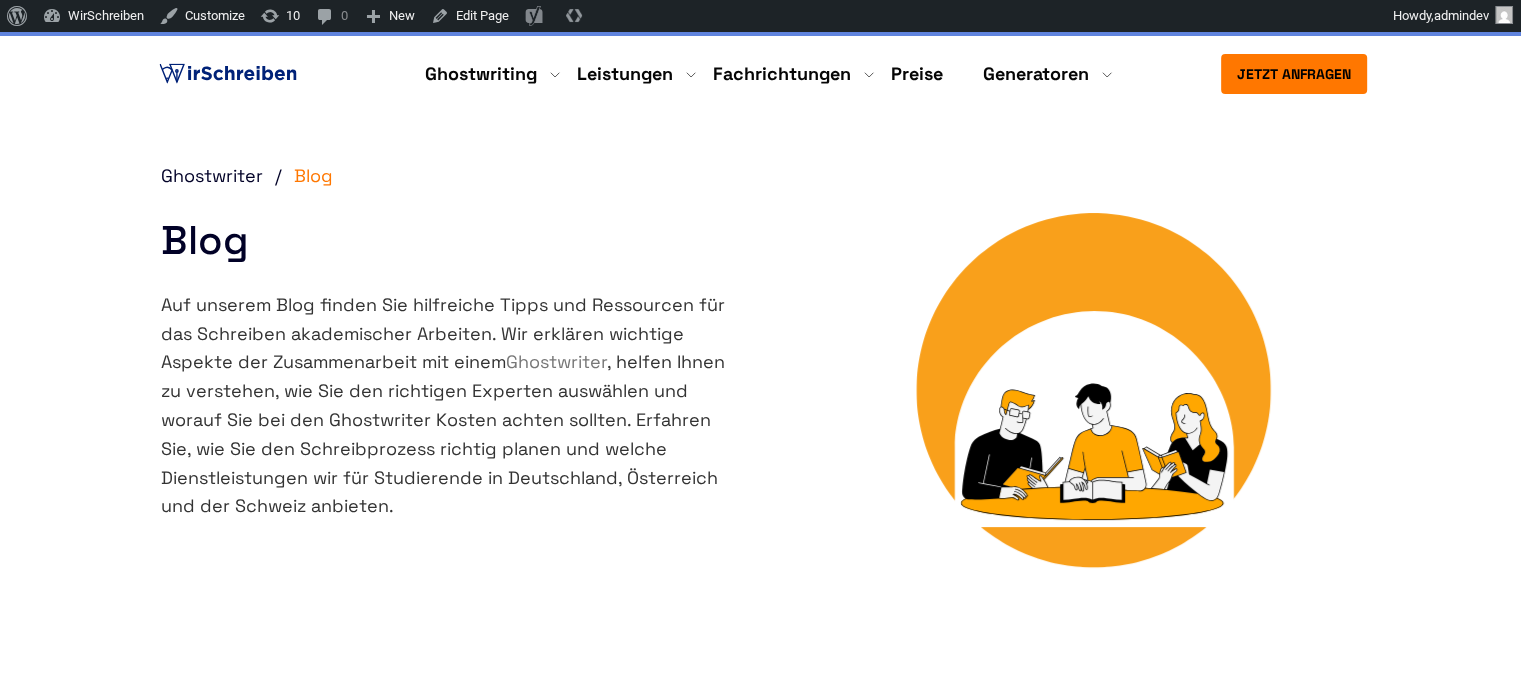 scroll, scrollTop: 0, scrollLeft: 0, axis: both 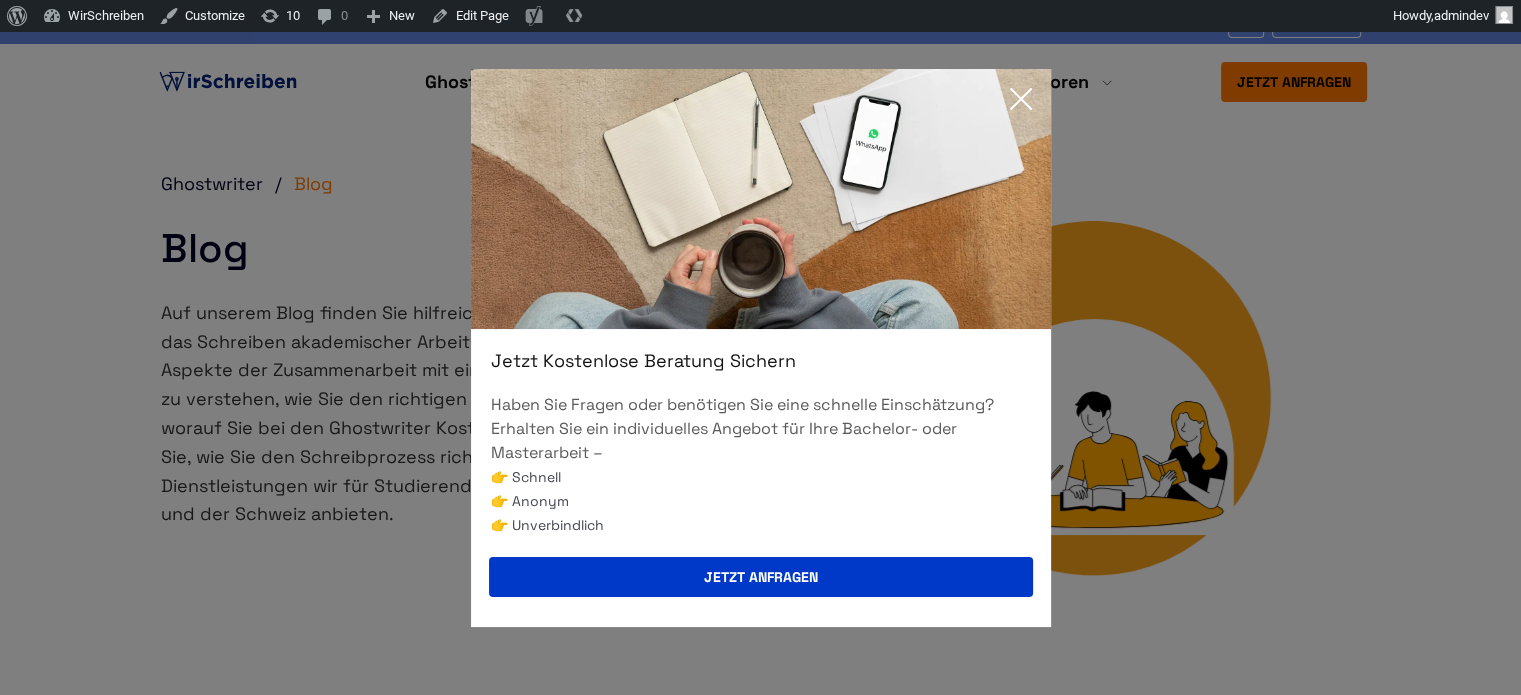 click 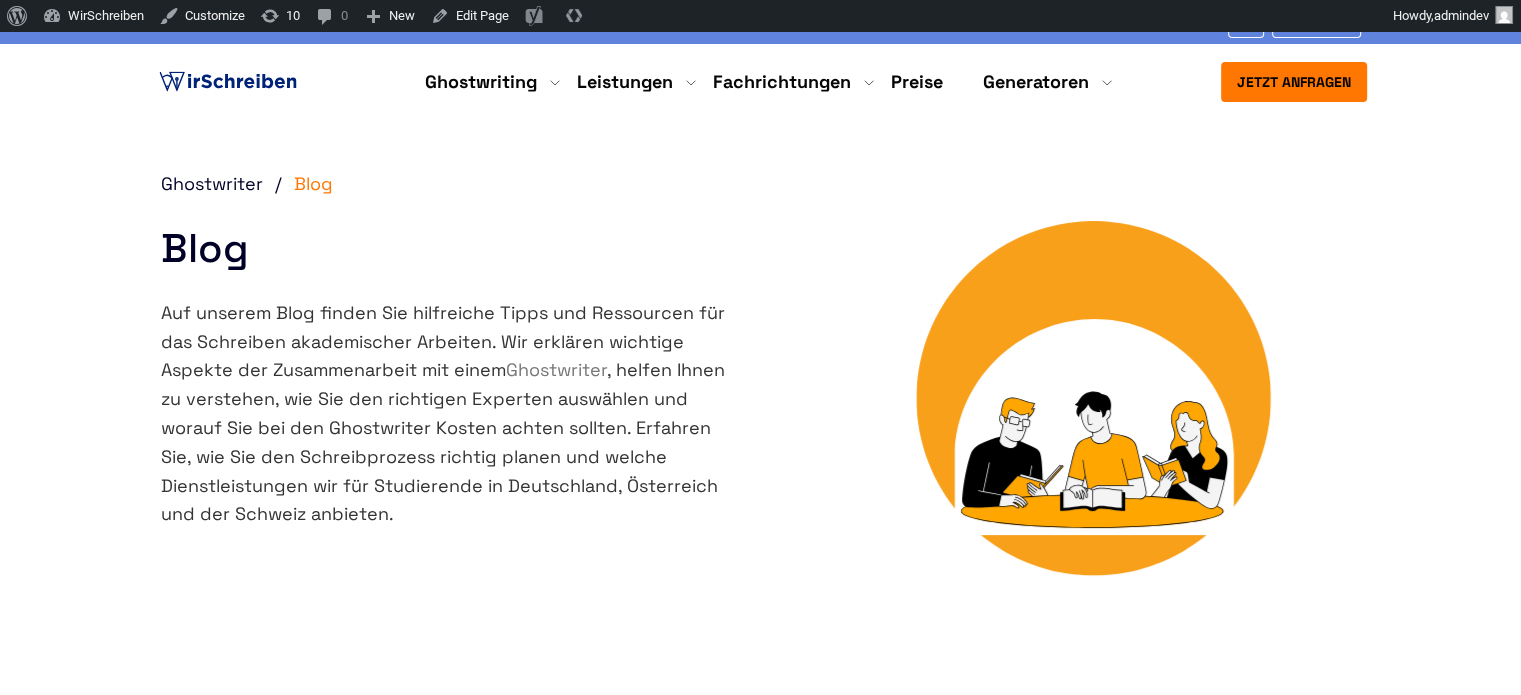 click on "Preise" at bounding box center (917, 81) 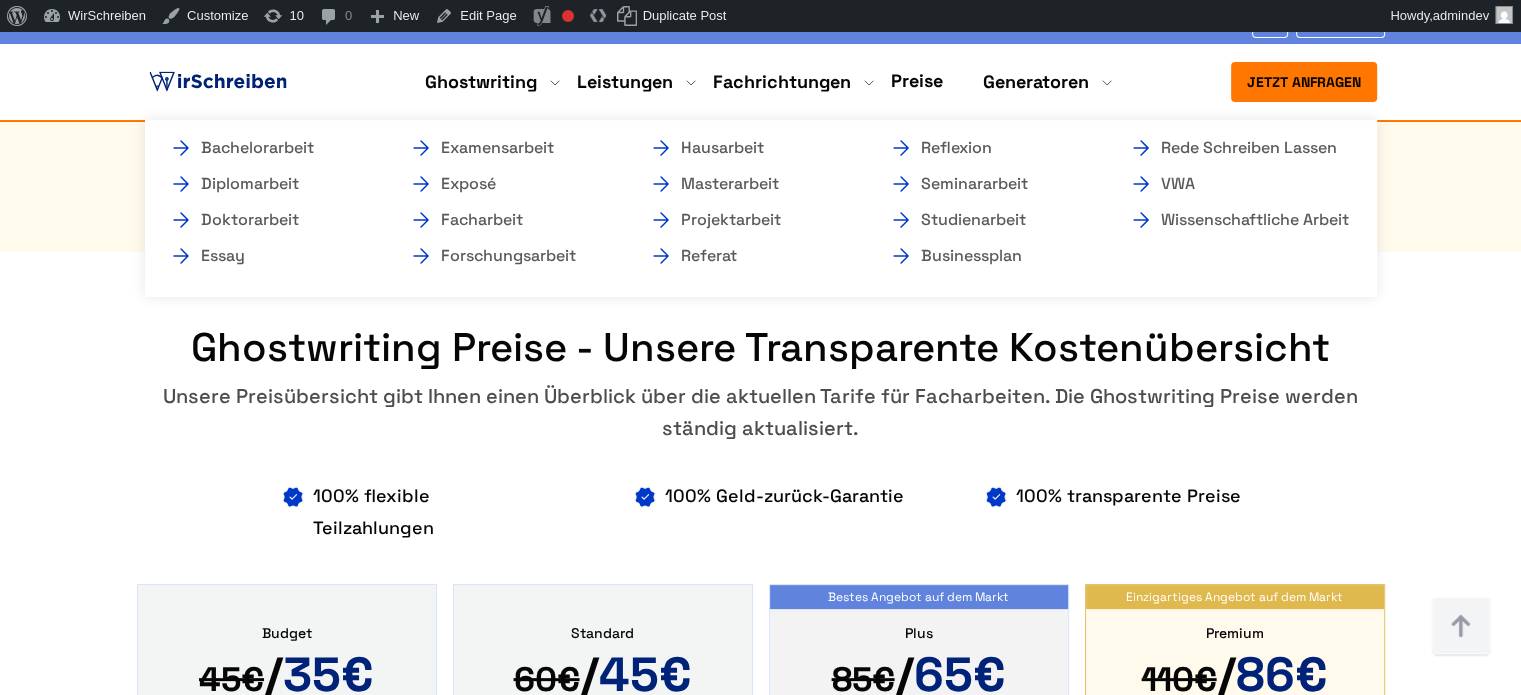 scroll, scrollTop: 300, scrollLeft: 0, axis: vertical 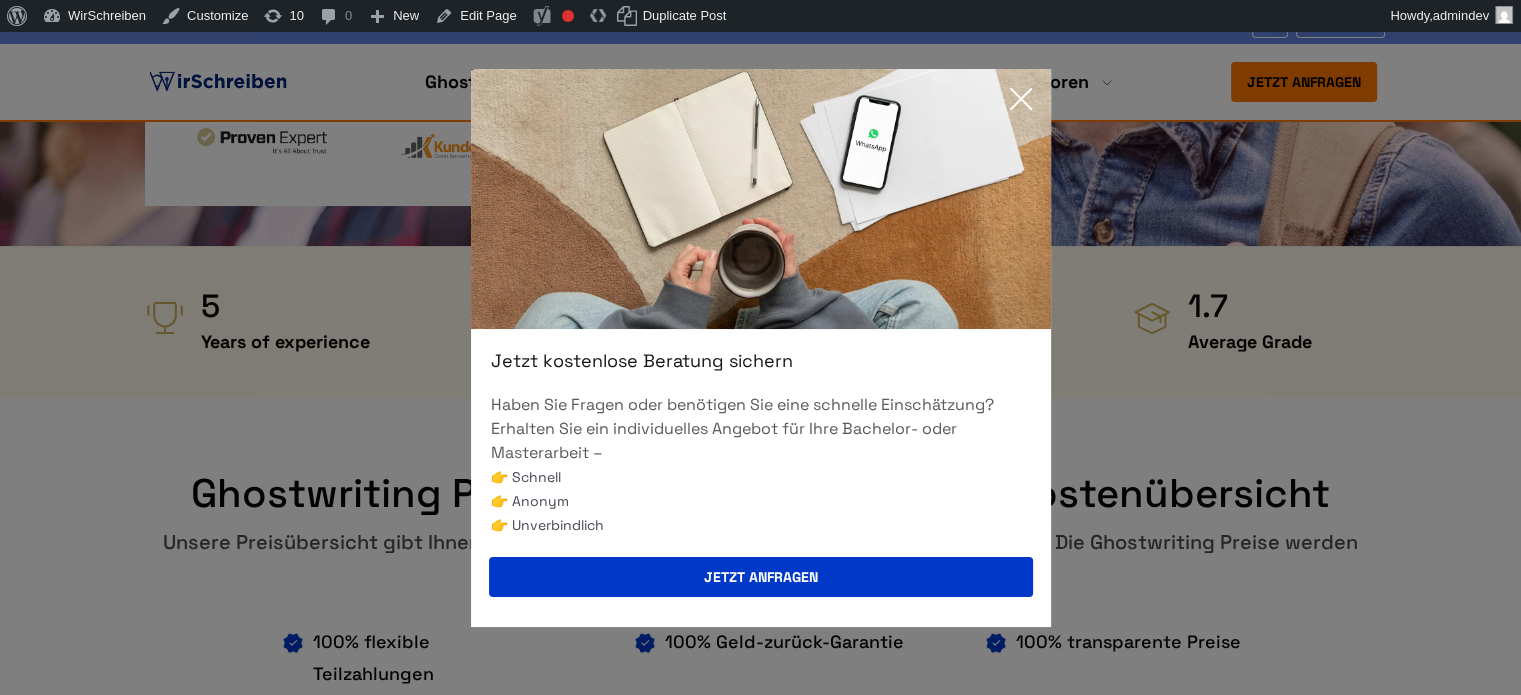 drag, startPoint x: 1022, startPoint y: 96, endPoint x: 1172, endPoint y: 0, distance: 178.08986 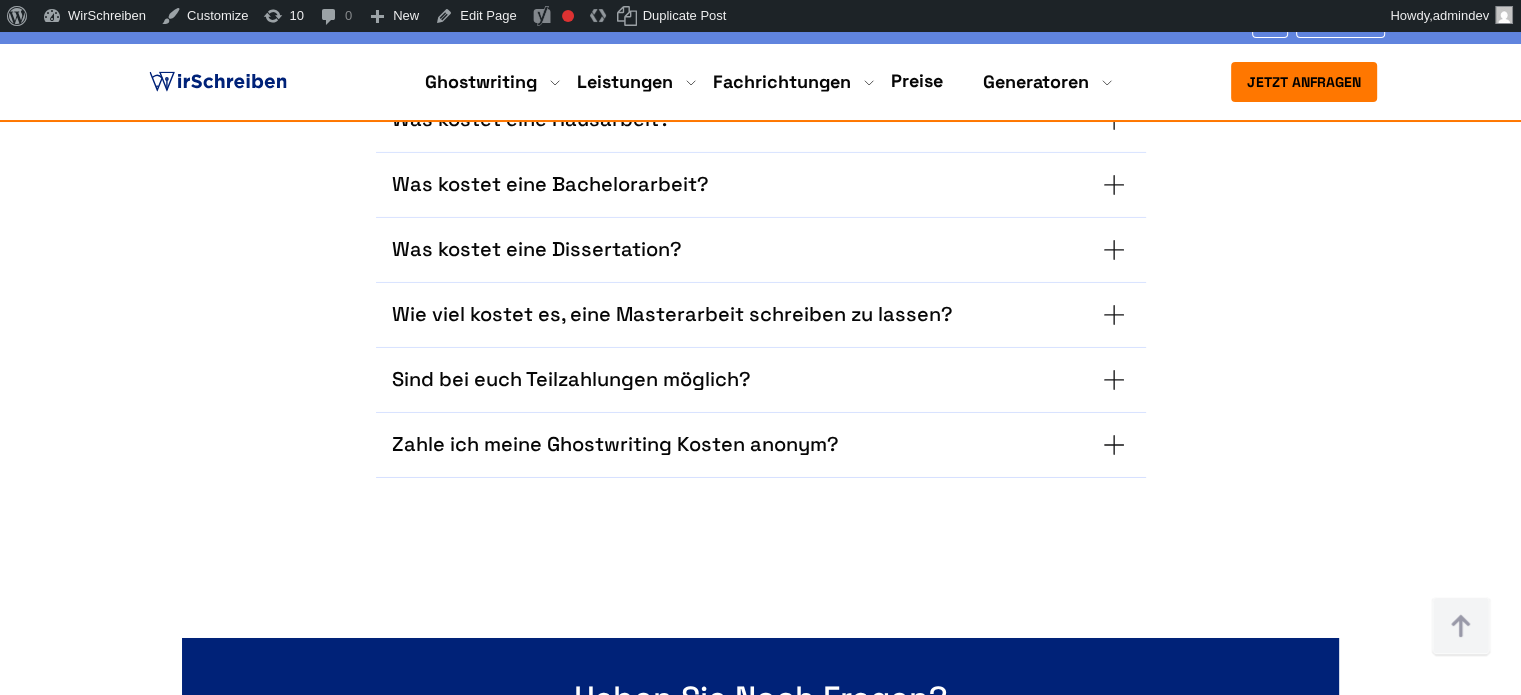 scroll, scrollTop: 6900, scrollLeft: 0, axis: vertical 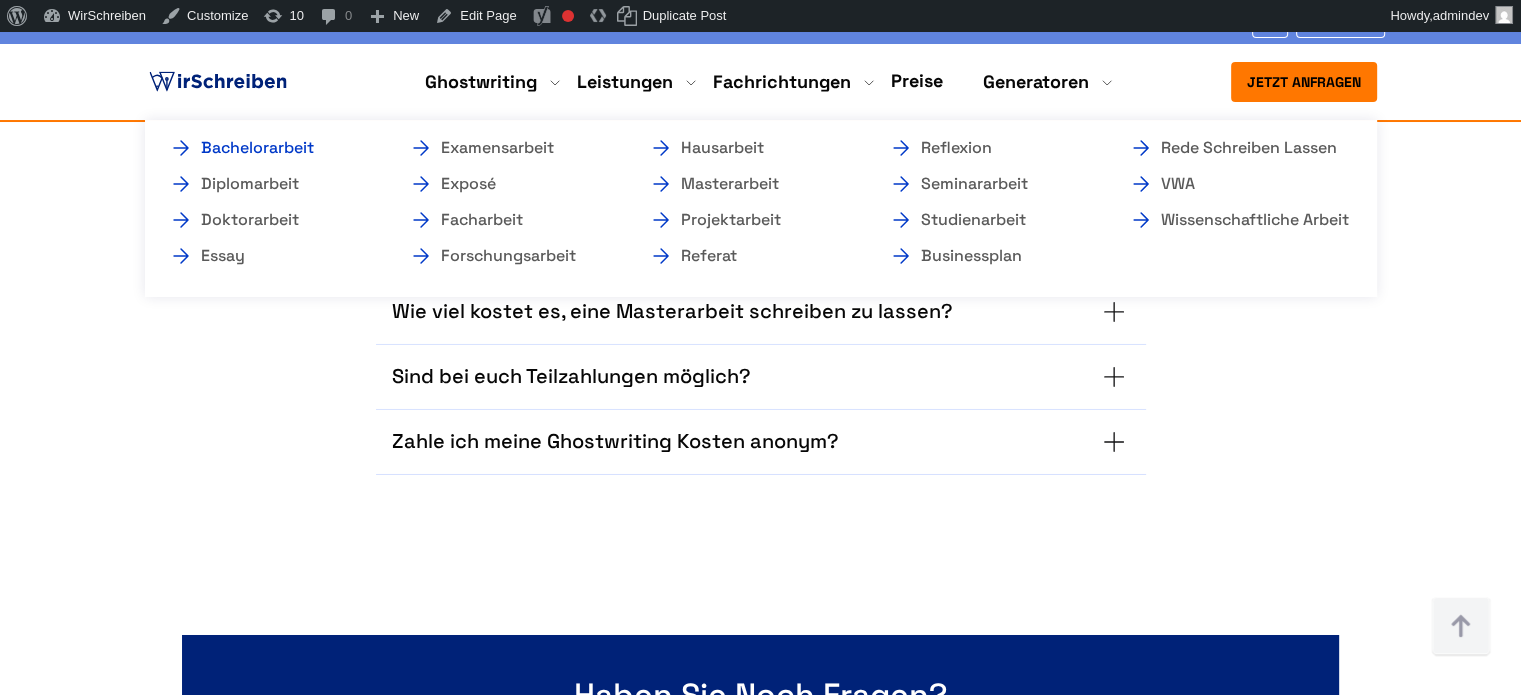 click on "Bachelorarbeit" at bounding box center (269, 148) 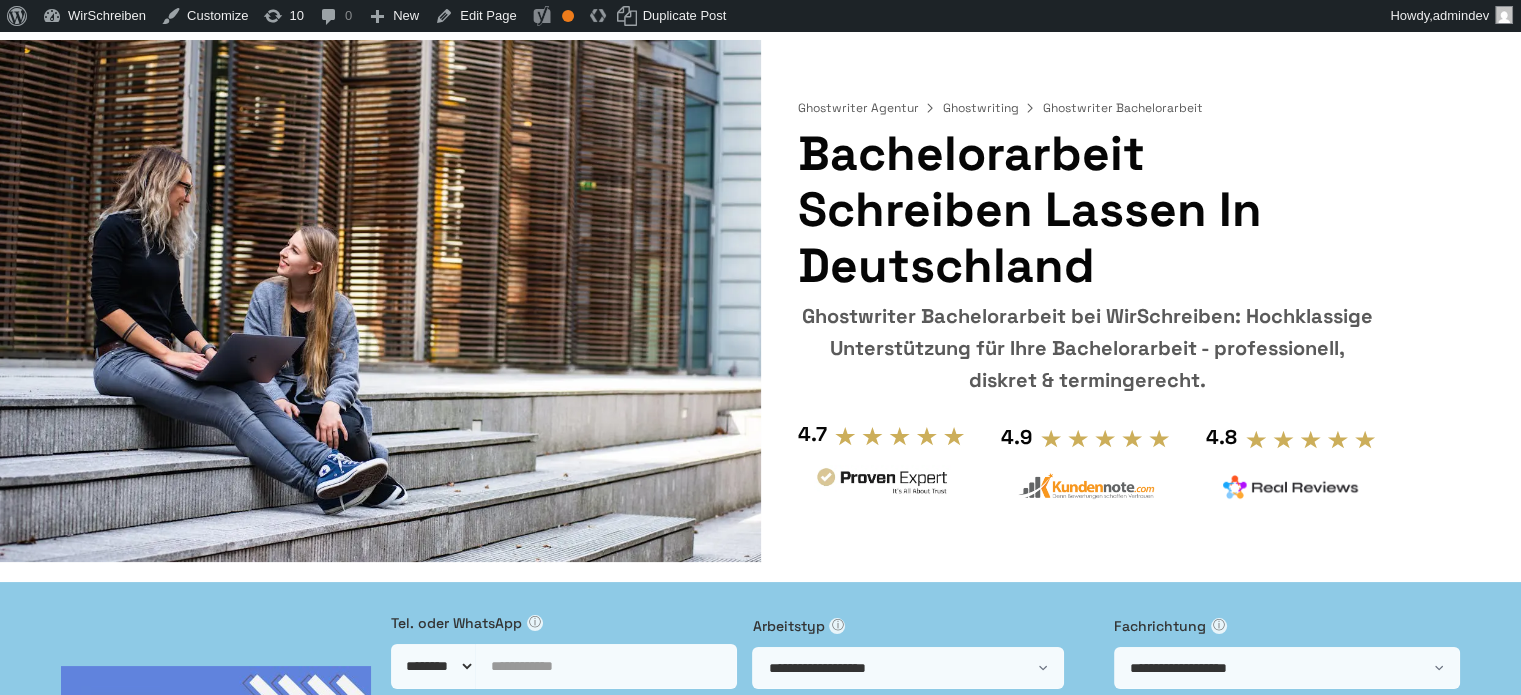 scroll, scrollTop: 100, scrollLeft: 0, axis: vertical 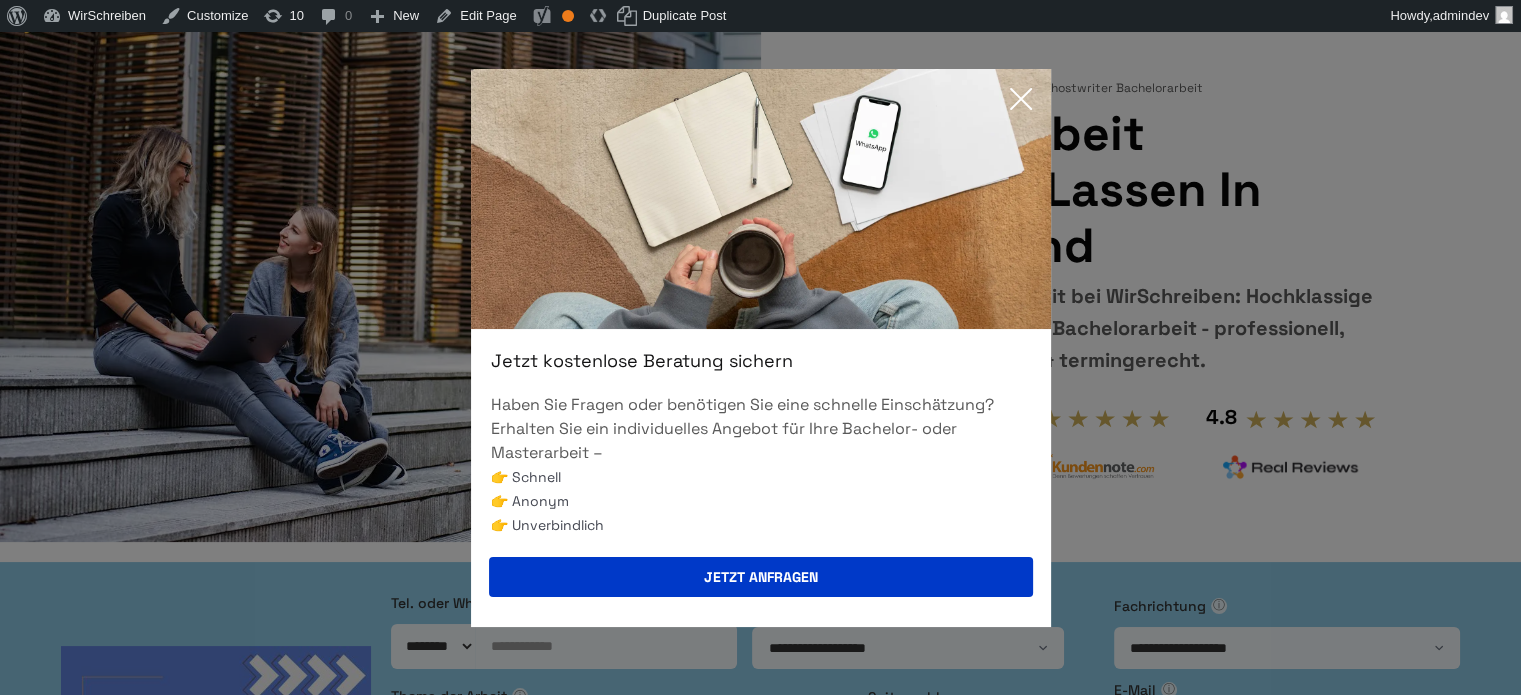 click 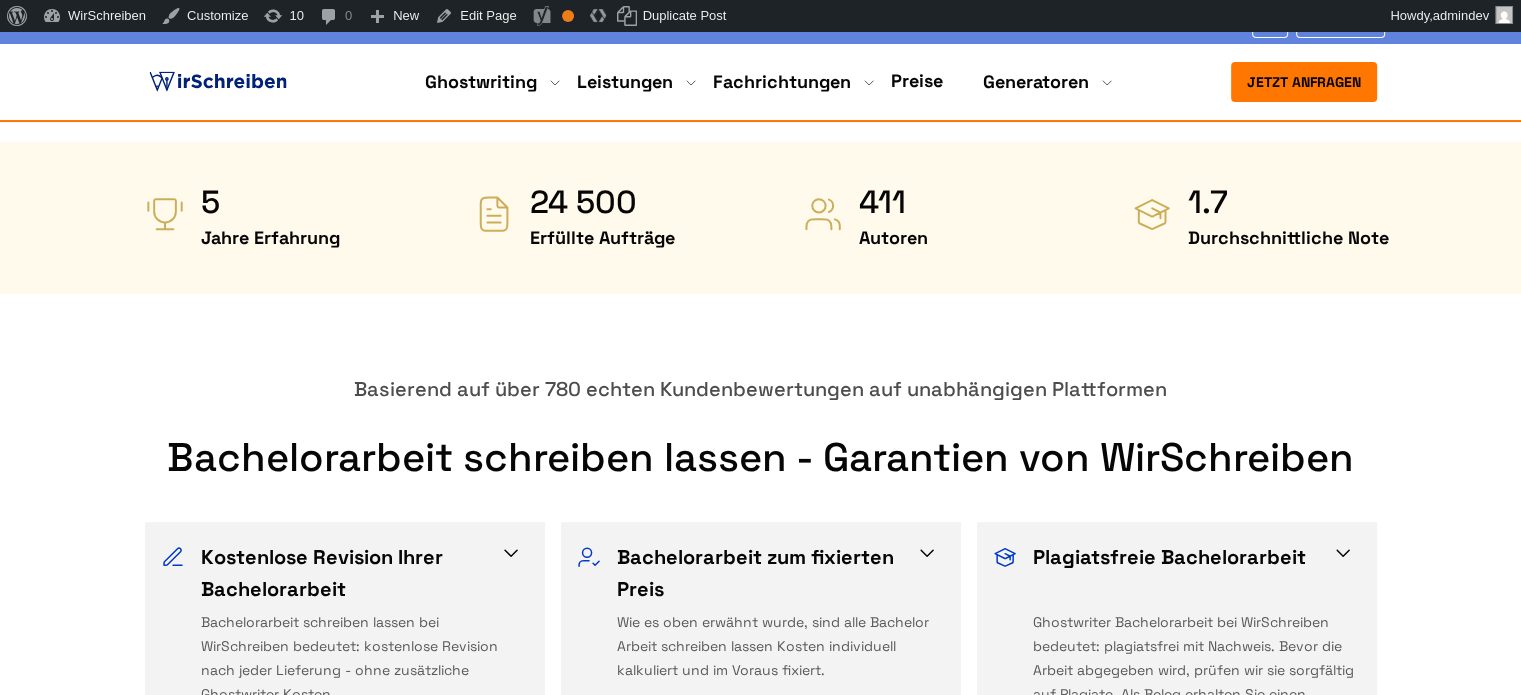 scroll, scrollTop: 900, scrollLeft: 0, axis: vertical 